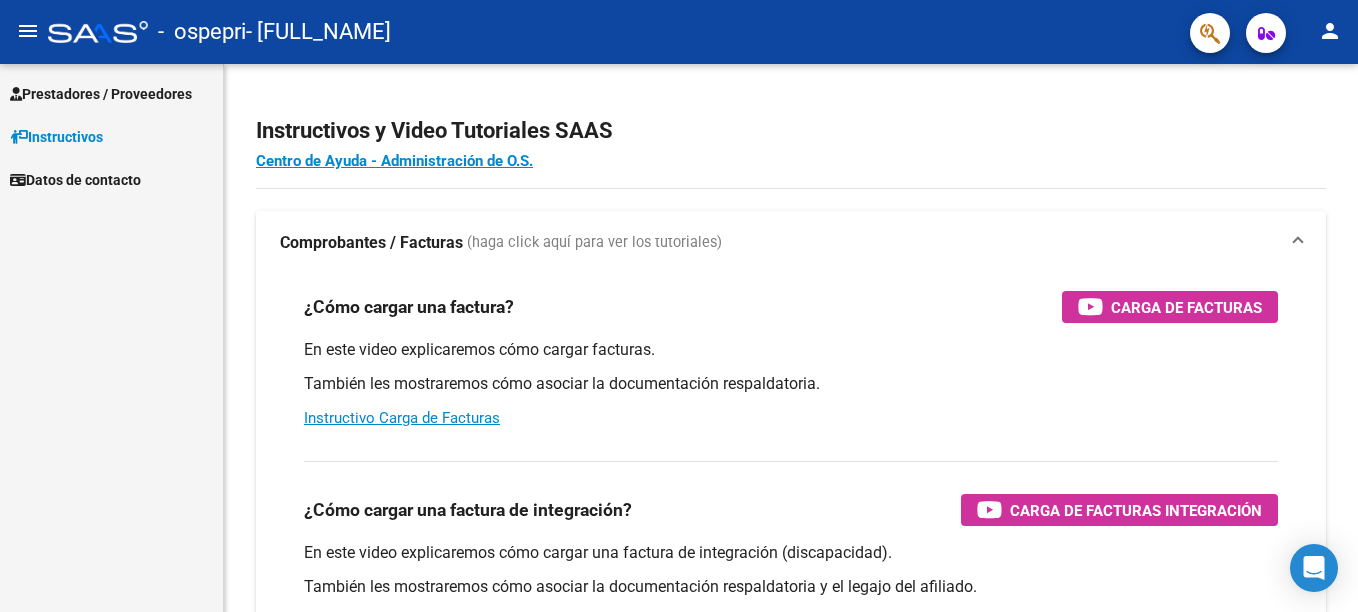 scroll, scrollTop: 0, scrollLeft: 0, axis: both 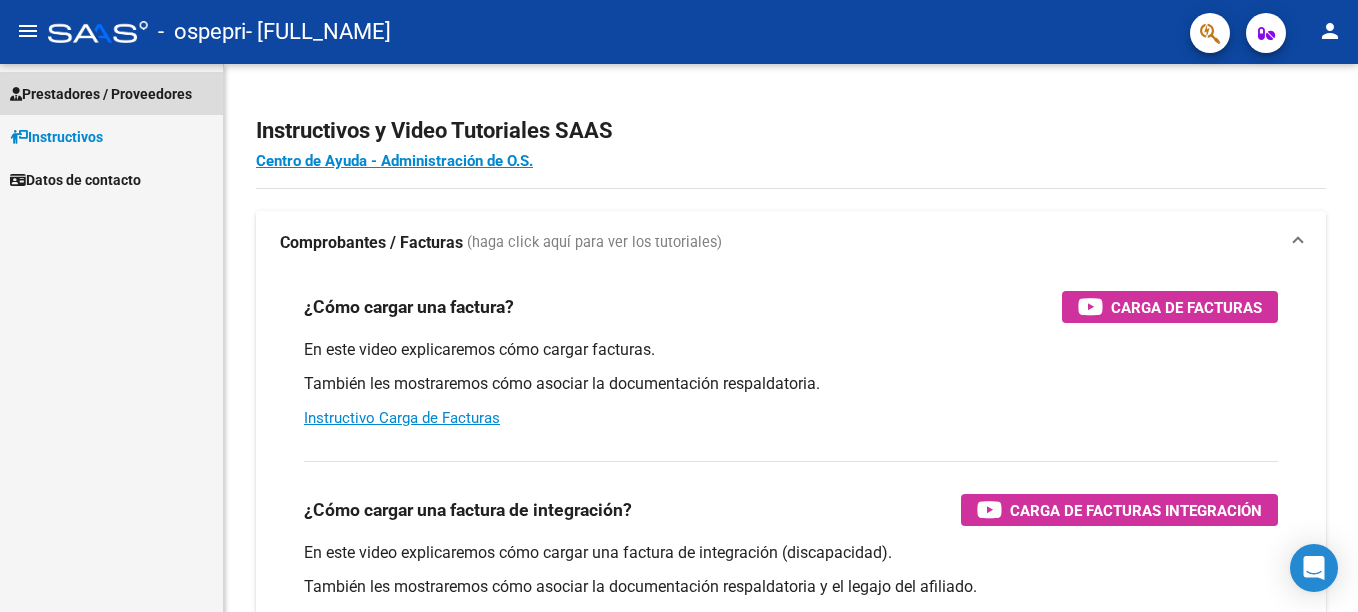 click on "Prestadores / Proveedores" at bounding box center [101, 94] 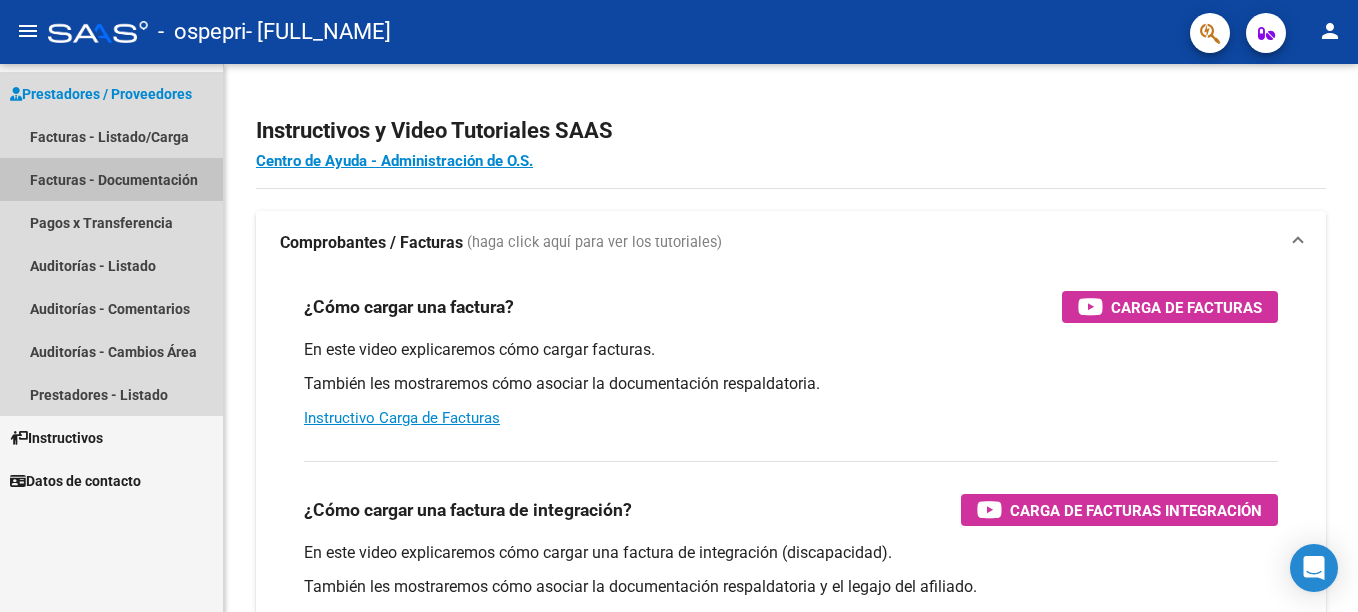click on "Facturas - Documentación" at bounding box center (111, 179) 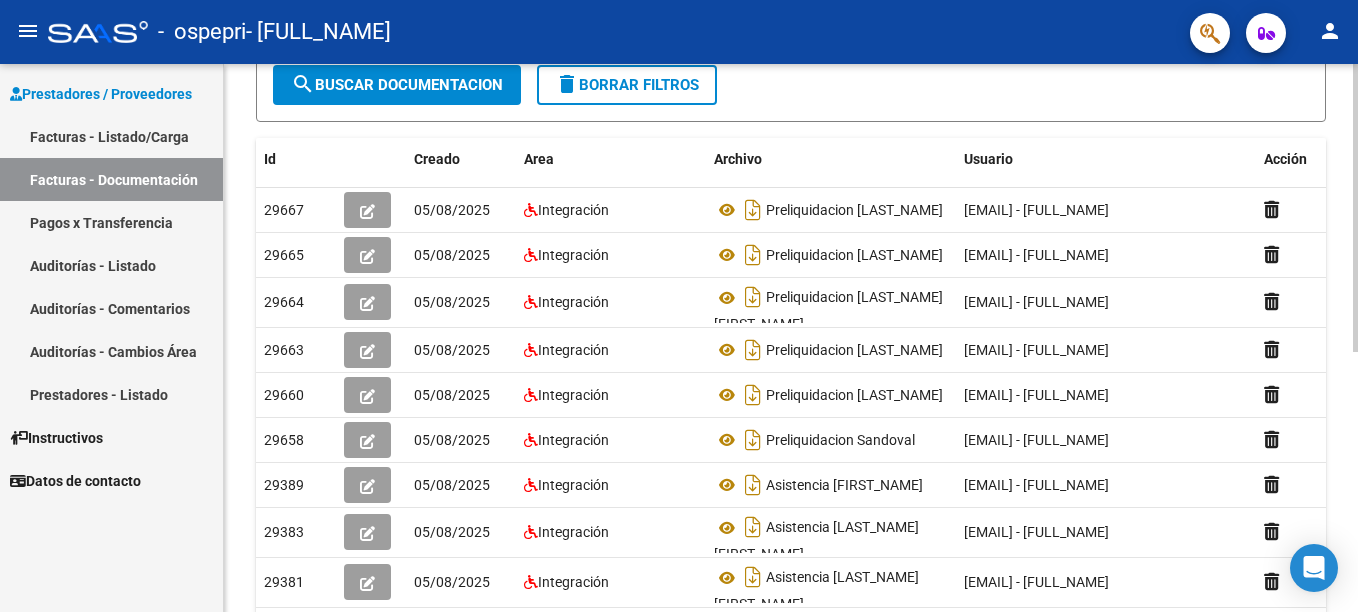 scroll, scrollTop: 306, scrollLeft: 0, axis: vertical 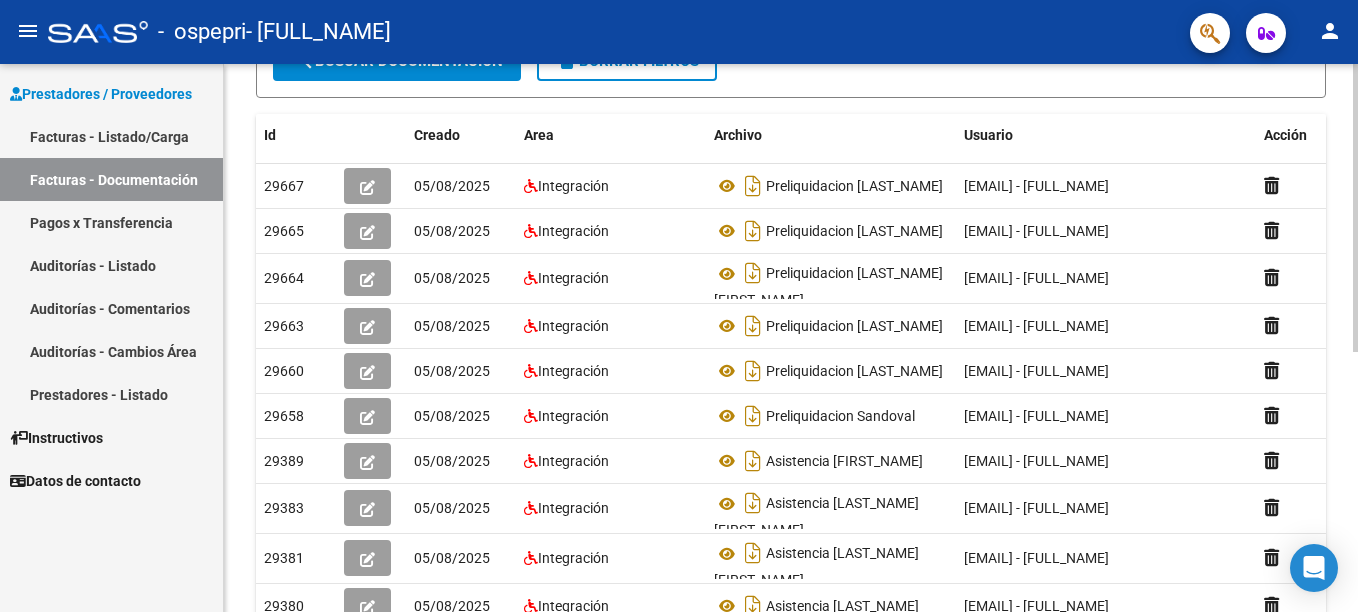 click on "menu -   ospepri   - [FULL_NAME] person    Prestadores / Proveedores Facturas - Listado/Carga Facturas - Documentación Pagos x Transferencia Auditorías - Listado Auditorías - Comentarios Auditorías - Cambios Área Prestadores - Listado    Instructivos    Datos de contacto  PRESTADORES -> Comprobantes - Documentación Respaldatoria cloud_download  Exportar CSV   Descarga Masiva
Filtros Id CUIT / Razón Social Pto. Venta Nro. Comprobante Descripción 7/2/2025 7/2/2025 – 7/8/2025 7/8/2025 Fec. Cargado Desde / Hasta Área Área Todos Factura Confirmada search  Buscar Documentacion  delete  Borrar Filtros  Id Creado Area Archivo Usuario Acción 29667
05/08/2025 Integración Preliquidacion [LAST_NAME]  [EMAIL] - [FULL_NAME]   29665
05/08/2025 Integración Preliquidacion [LAST_NAME]  [EMAIL] - [FULL_NAME]   29664
05/08/2025 Integración Preliquidacion [LAST_NAME] [FIRST_NAME]  [EMAIL] - [FULL_NAME]   29663" at bounding box center (679, 306) 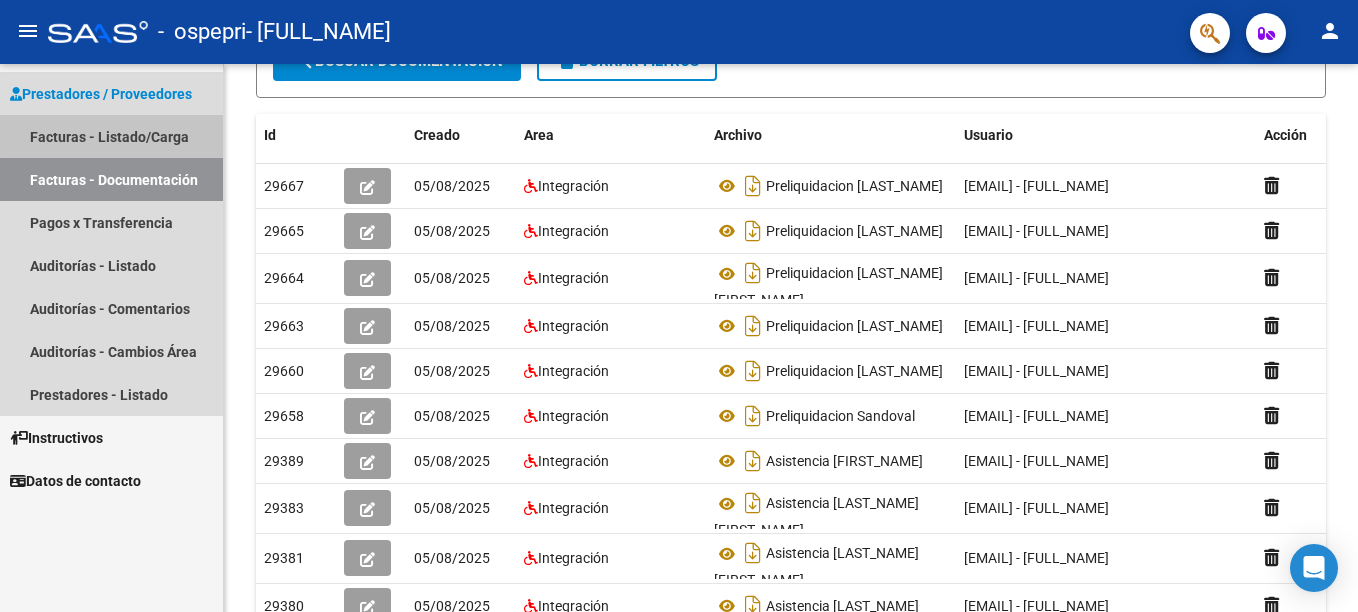 click on "Facturas - Listado/Carga" at bounding box center [111, 136] 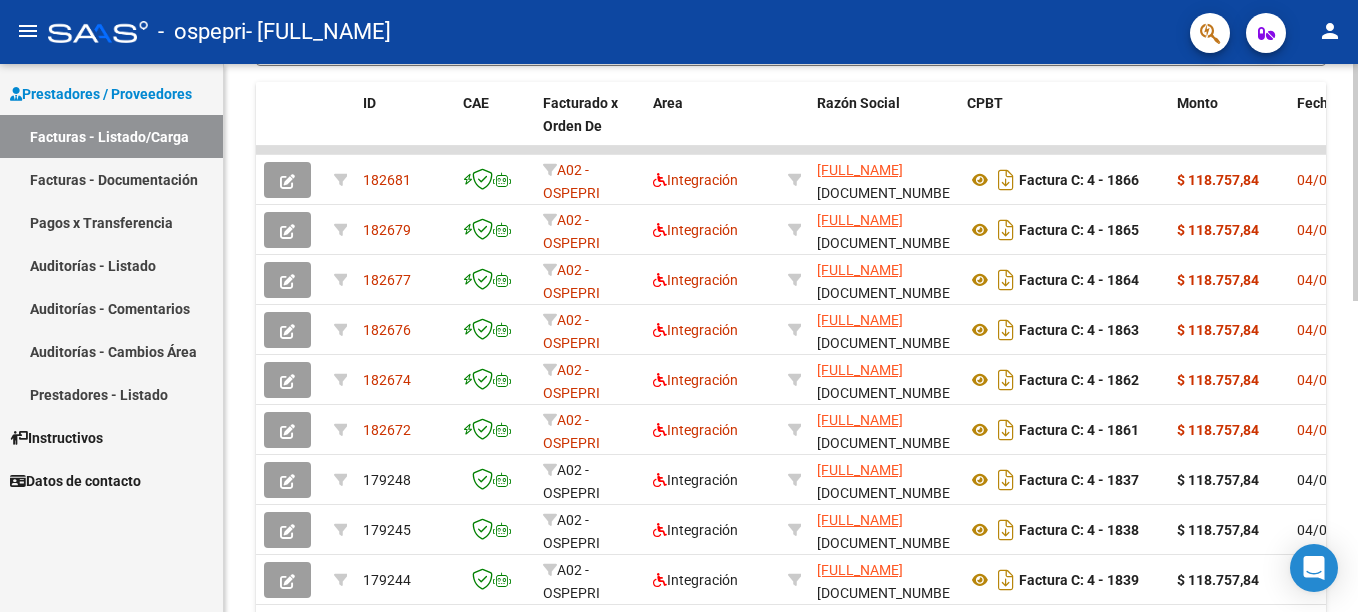 scroll, scrollTop: 489, scrollLeft: 0, axis: vertical 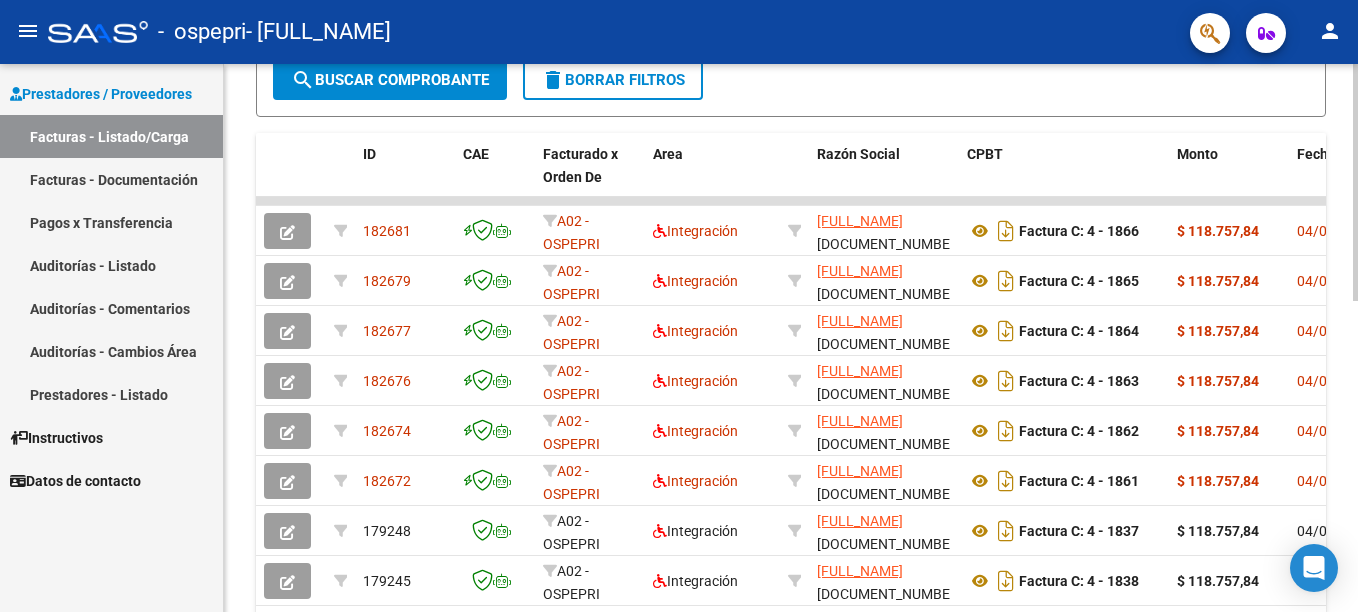 click on "Video tutorial   PRESTADORES -> Listado de CPBTs Emitidos por Prestadores / Proveedores (alt+q)   Cargar Comprobante
cloud_download  CSV  cloud_download  EXCEL  cloud_download  Estandar   Descarga Masiva
Filtros Id Area Area Todos Confirmado   Mostrar totalizadores   FILTROS DEL COMPROBANTE  Comprobante Tipo Comprobante Tipo Start date – End date Fec. Comprobante Desde / Hasta Días Emisión Desde(cant. días) Días Emisión Hasta(cant. días) CUIT / Razón Social Pto. Venta Nro. Comprobante Código SSS CAE Válido CAE Válido Todos Cargado Módulo Hosp. Todos Tiene facturacion Apócrifa Hospital Refes  FILTROS DE INTEGRACION  Período De Prestación Campos del Archivo de Rendición Devuelto x SSS (dr_envio) Todos Rendido x SSS (dr_envio) Tipo de Registro Tipo de Registro Período Presentación Período Presentación Campos del Legajo Asociado (preaprobación) Afiliado Legajo (cuil/nombre) Todos Solo facturas preaprobadas  MAS FILTROS  Todos Con Doc. Respaldatoria Todos Con Trazabilidad Todos – – 3" 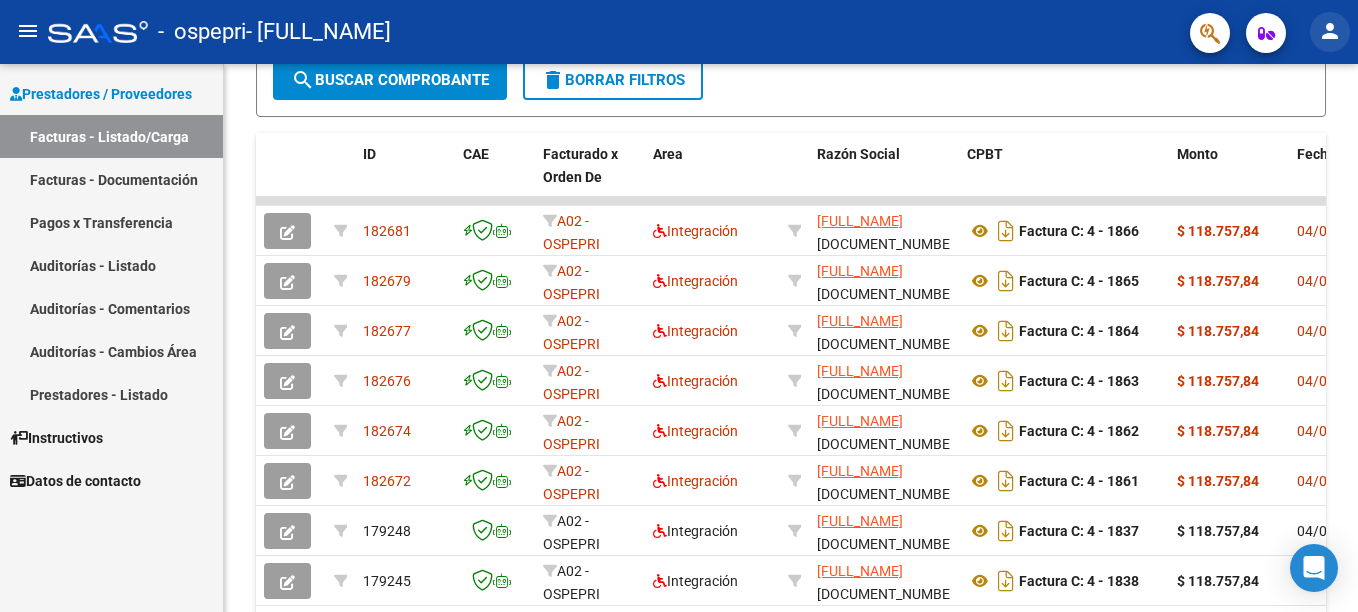click on "person" 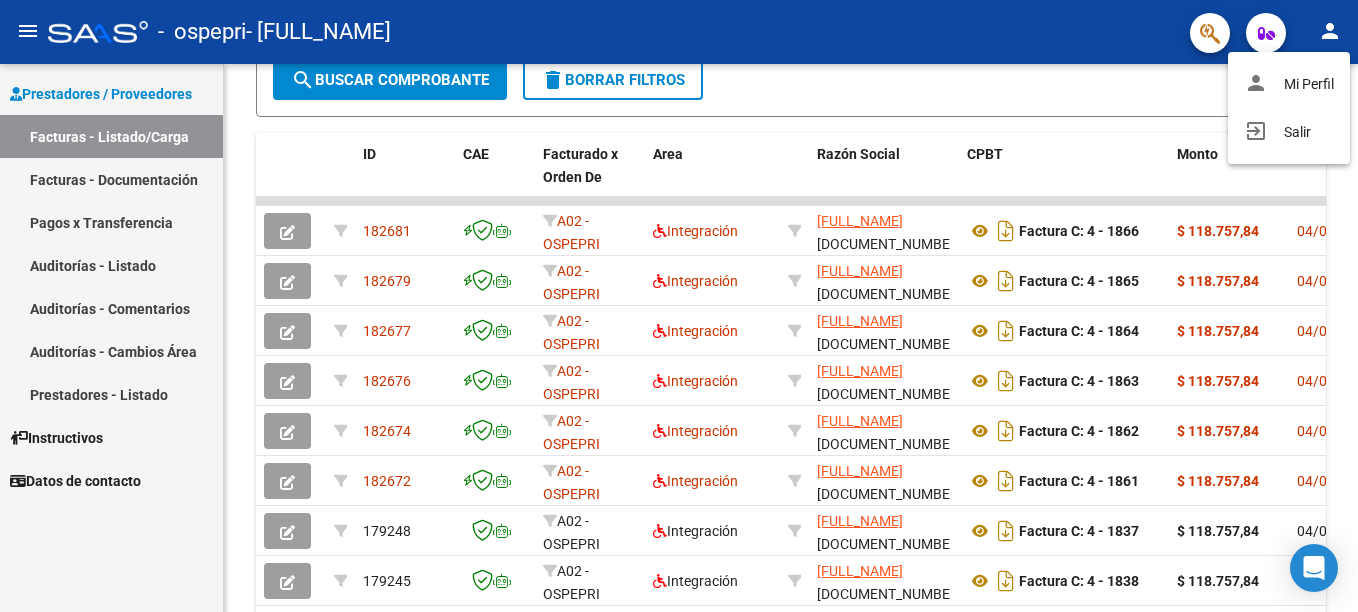 click at bounding box center (679, 306) 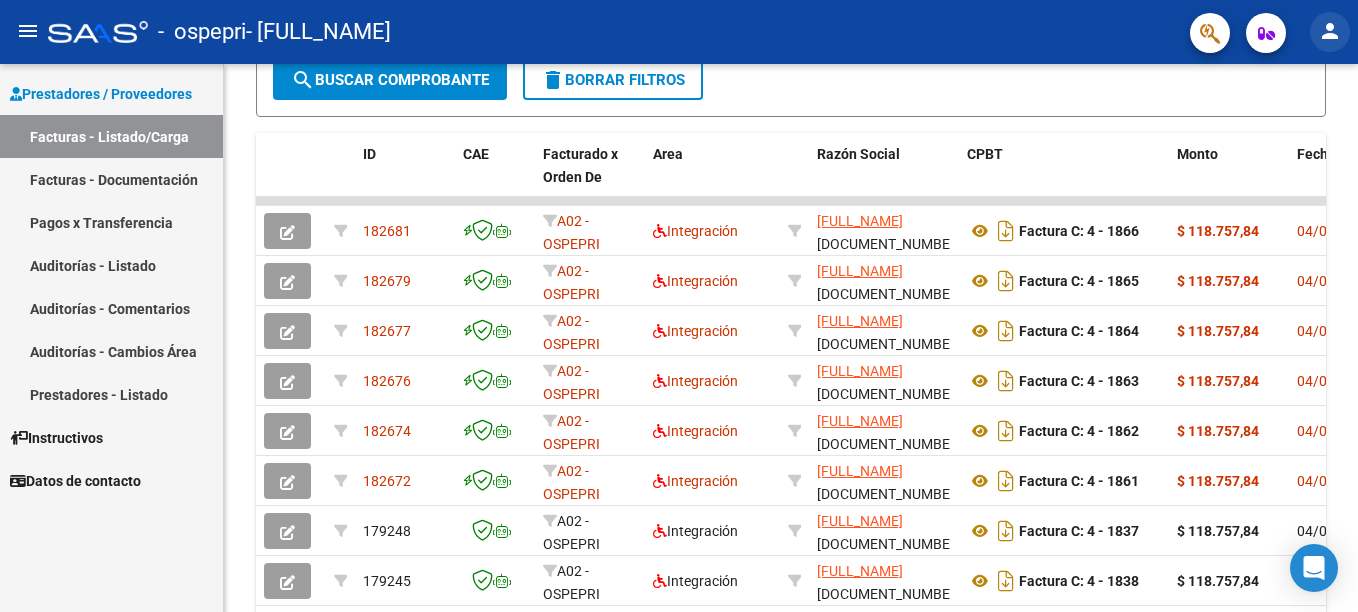 click on "person" 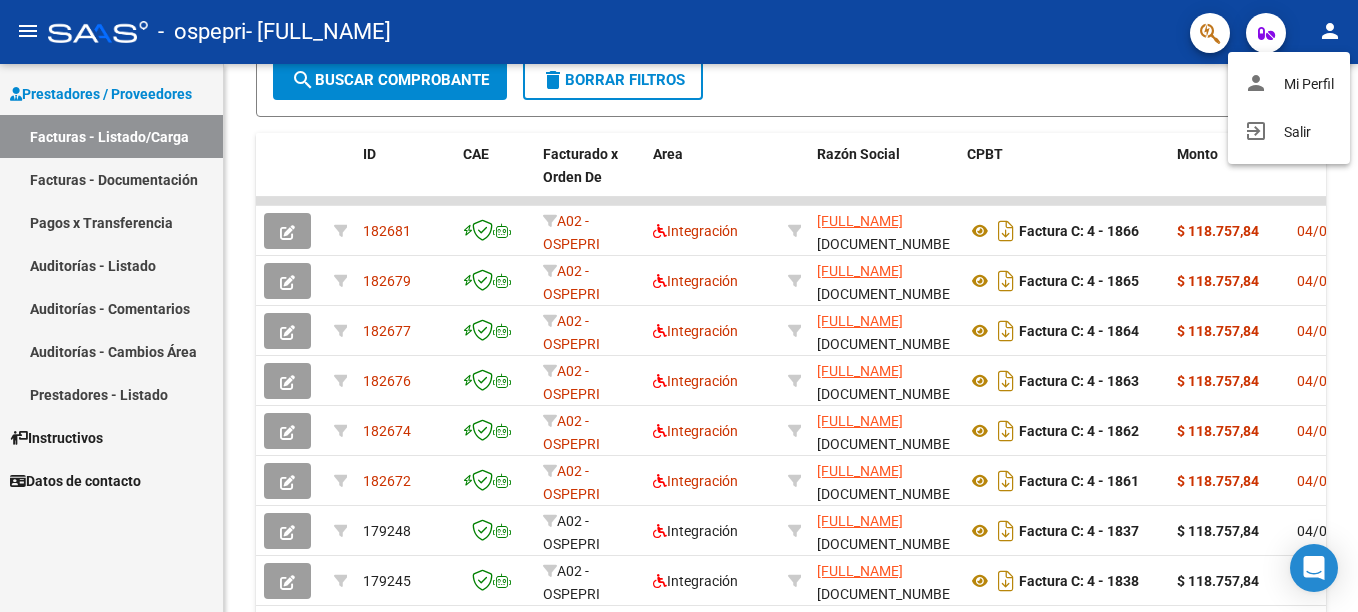 click at bounding box center [679, 306] 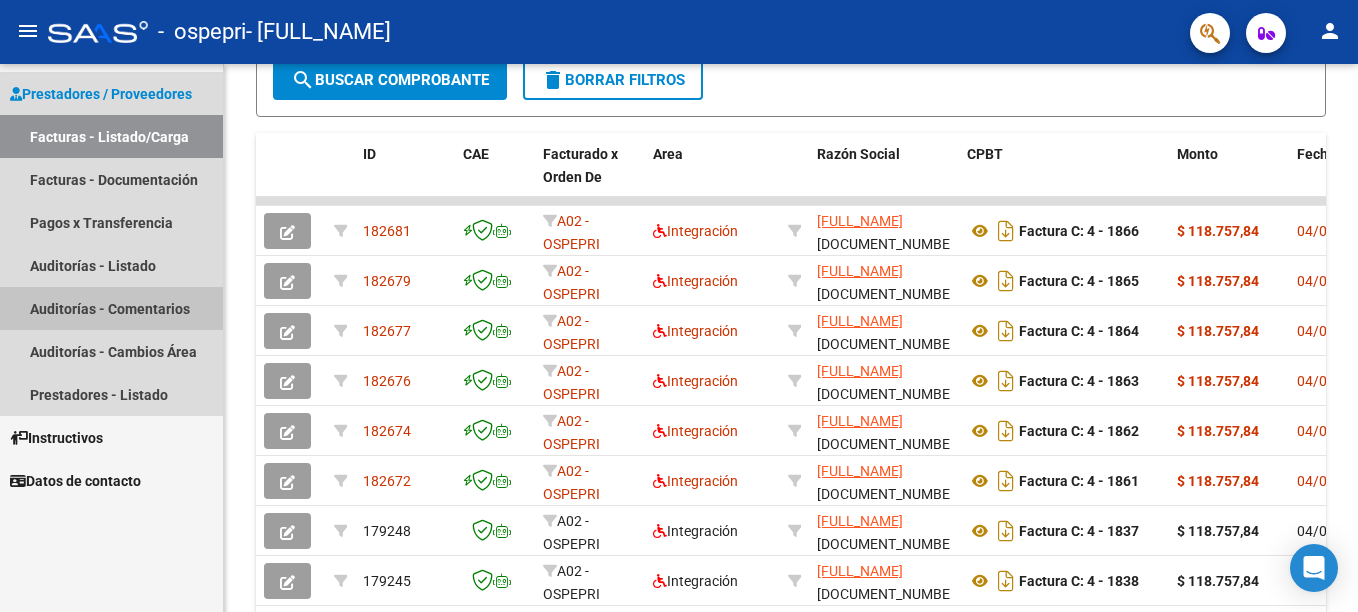 click on "Auditorías - Comentarios" at bounding box center [111, 308] 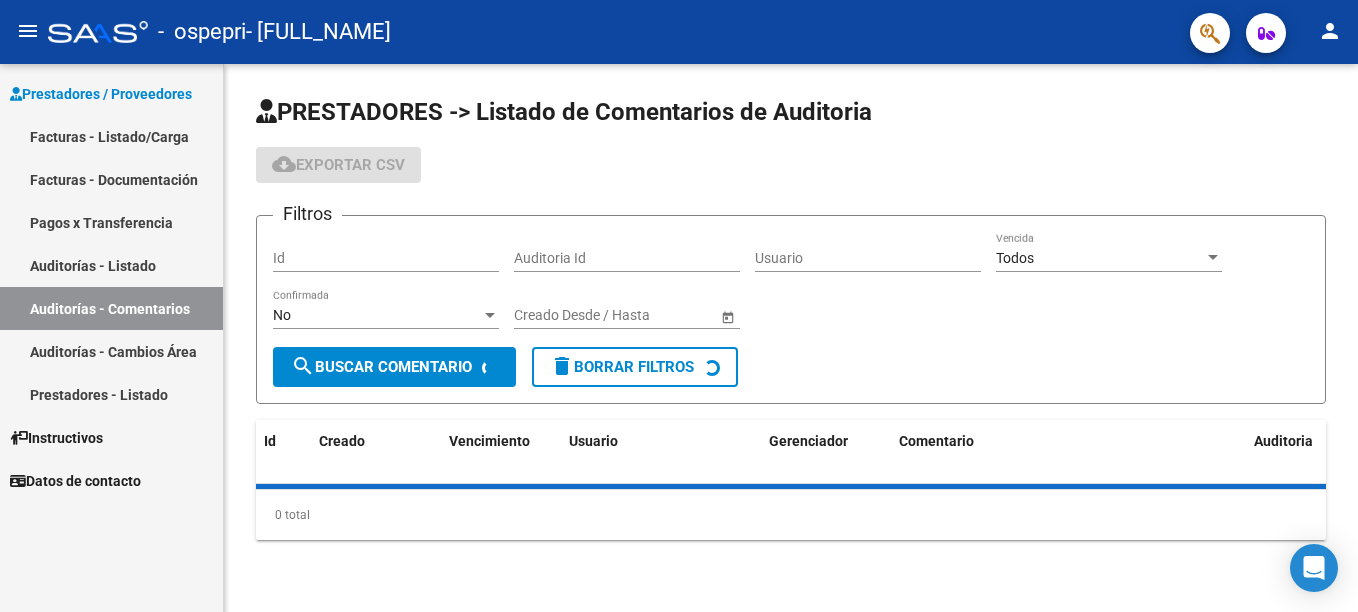 scroll, scrollTop: 0, scrollLeft: 0, axis: both 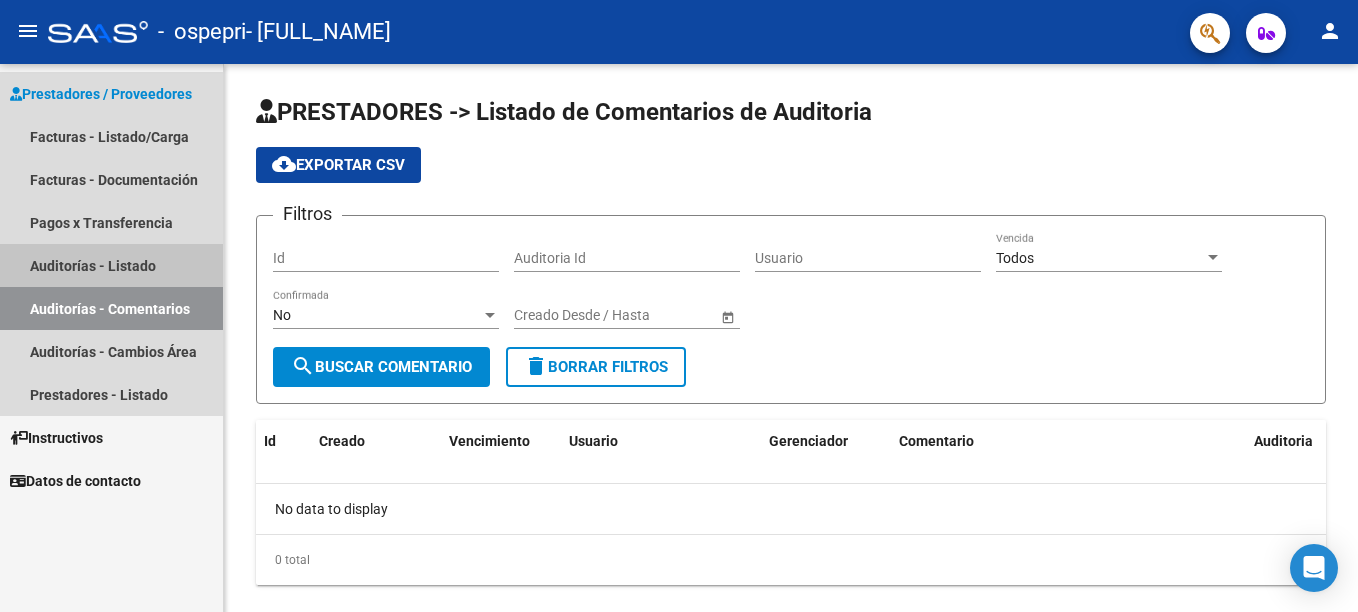 click on "Auditorías - Listado" at bounding box center (111, 265) 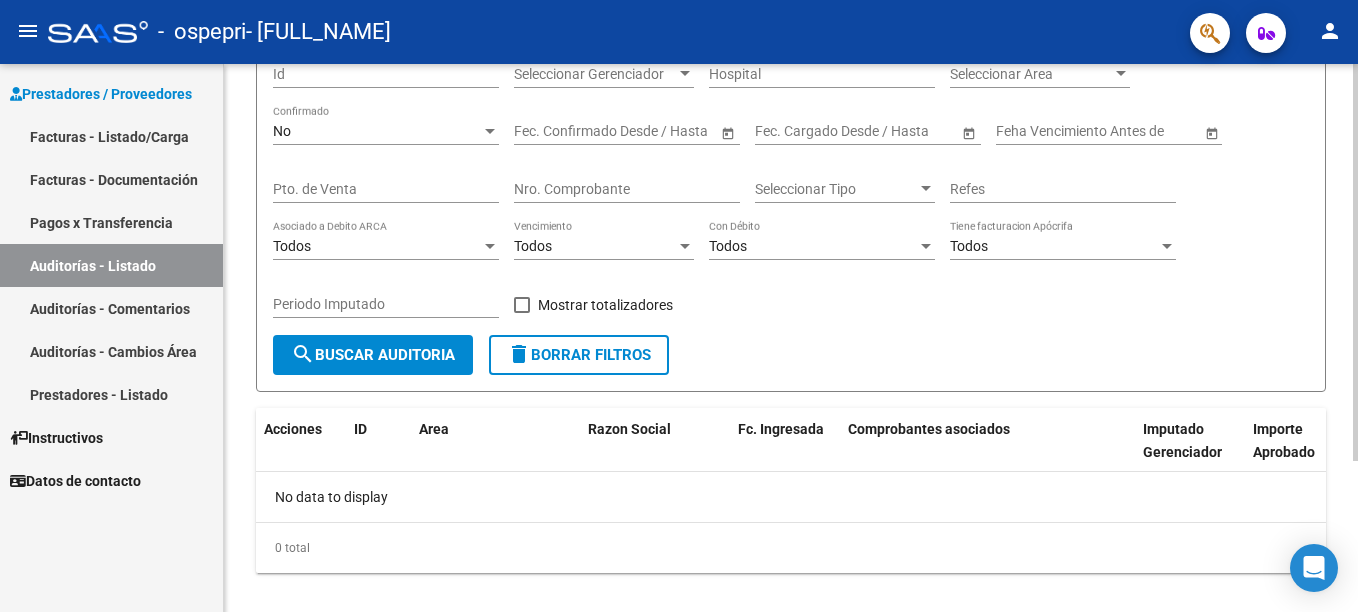 scroll, scrollTop: 209, scrollLeft: 0, axis: vertical 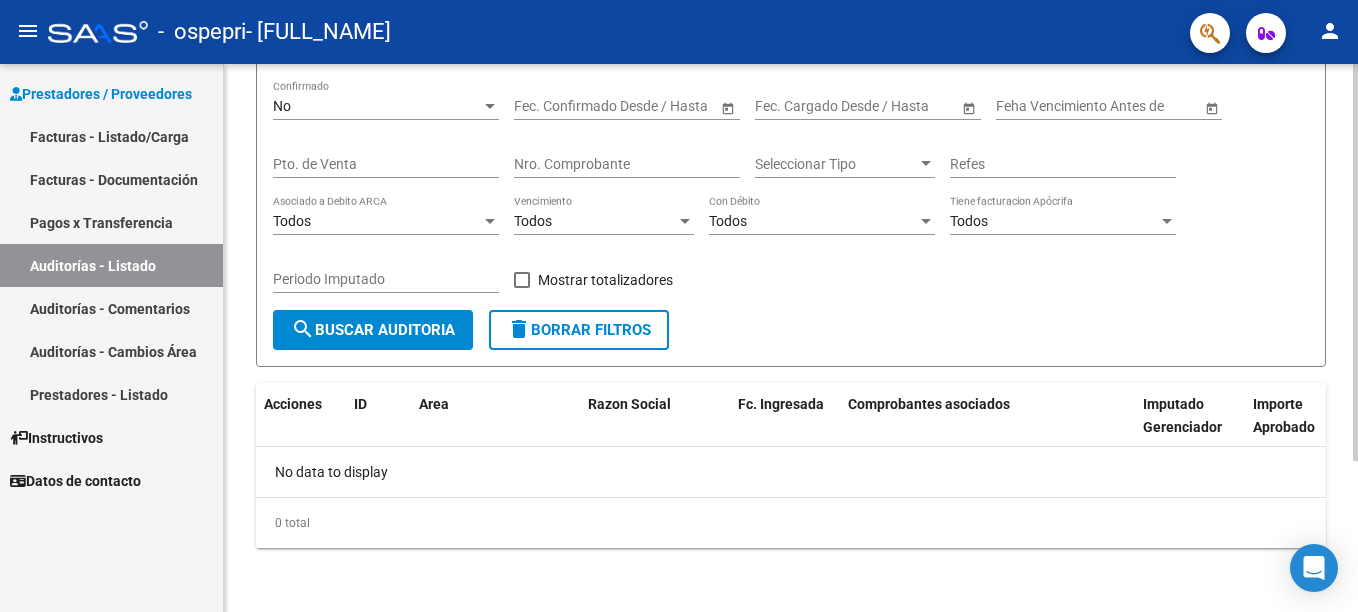 click on "menu -   ospepri   - [FULL_NAME] person    Prestadores / Proveedores Facturas - Listado/Carga Facturas - Documentación Pagos x Transferencia Auditorías - Listado Auditorías - Comentarios Auditorías - Cambios Área Prestadores - Listado    Instructivos    Datos de contacto  PRESTADORES -> Auditoría de Comprobantes / Prestaciones cloud_download  Exportar CSV   Descarga Masiva
Filtros Id Seleccionar Gerenciador Seleccionar Gerenciador Hospital Seleccionar Area Seleccionar Area No Confirmado Start date – End date Fec. Confirmado Desde / Hasta Start date – End date Fec. Cargado Desde / Hasta Feha Vencimiento Antes de Pto. de Venta Nro. Comprobante Seleccionar Tipo Seleccionar Tipo Refes Todos Asociado a Debito ARCA Todos Vencimiento Todos Con Débito Todos Tiene facturacion Apócrifa Periodo Imputado    Mostrar totalizadores search  Buscar Auditoria  delete  Borrar Filtros  Acciones ID Area Razon Social Fc. Ingresada Comprobantes asociados Imputado Gerenciador Importe Aprobado" at bounding box center [679, 306] 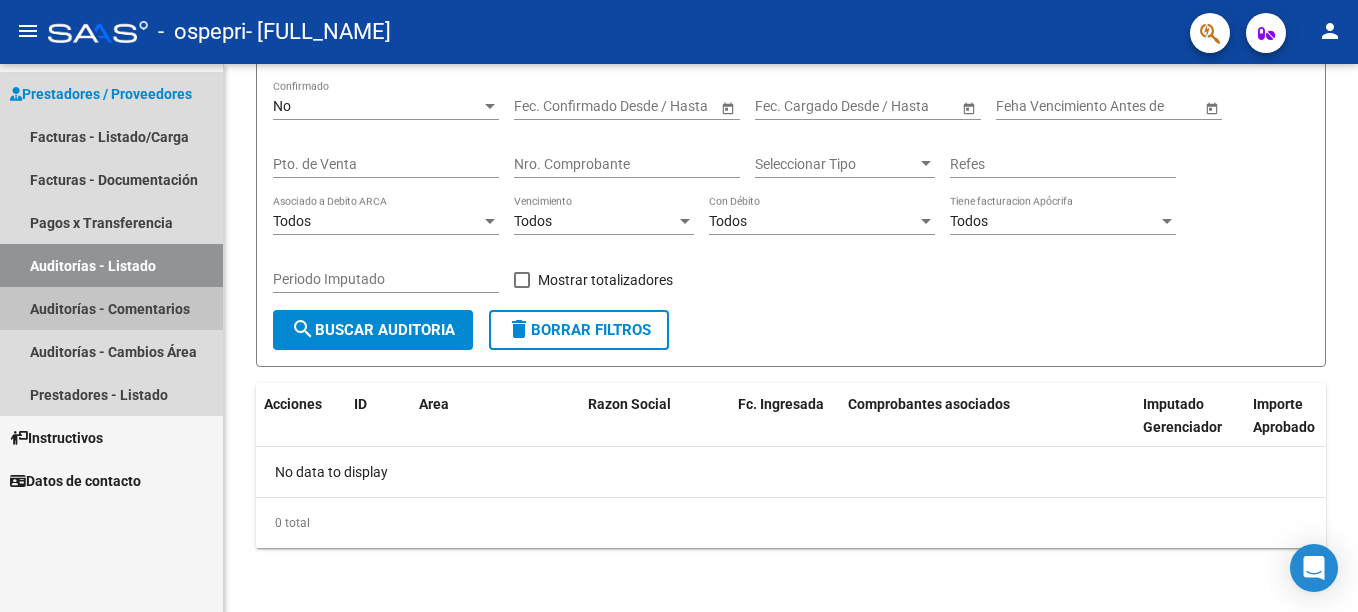 click on "Auditorías - Comentarios" at bounding box center [111, 308] 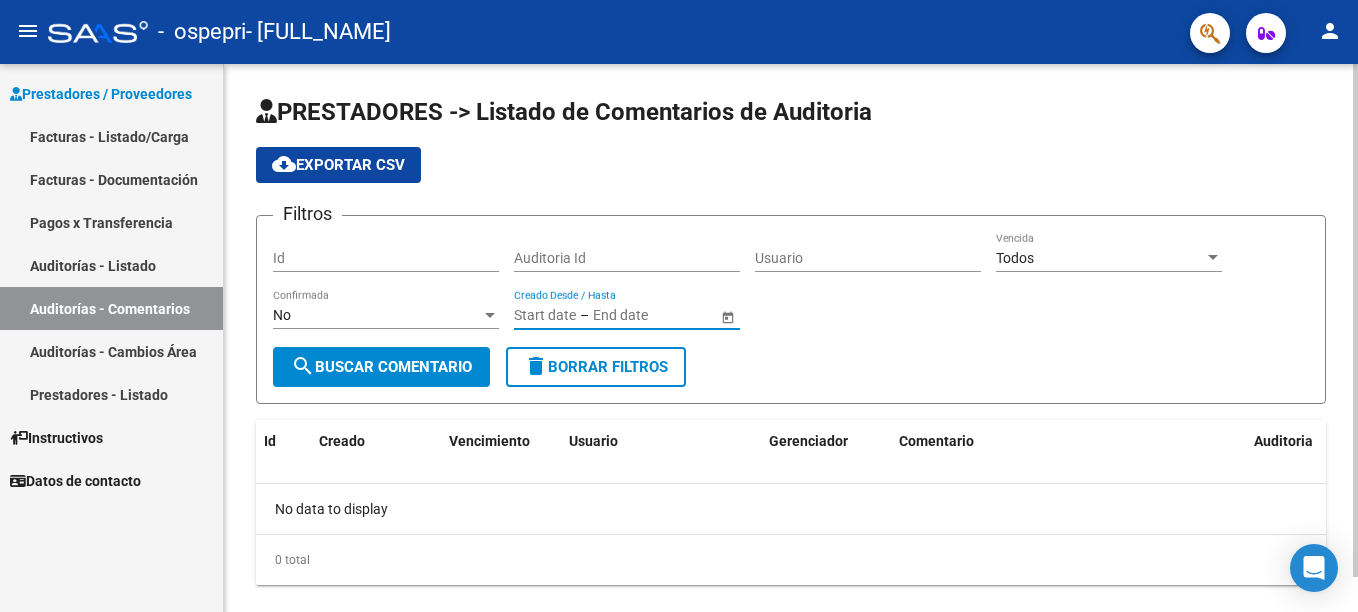click at bounding box center [642, 315] 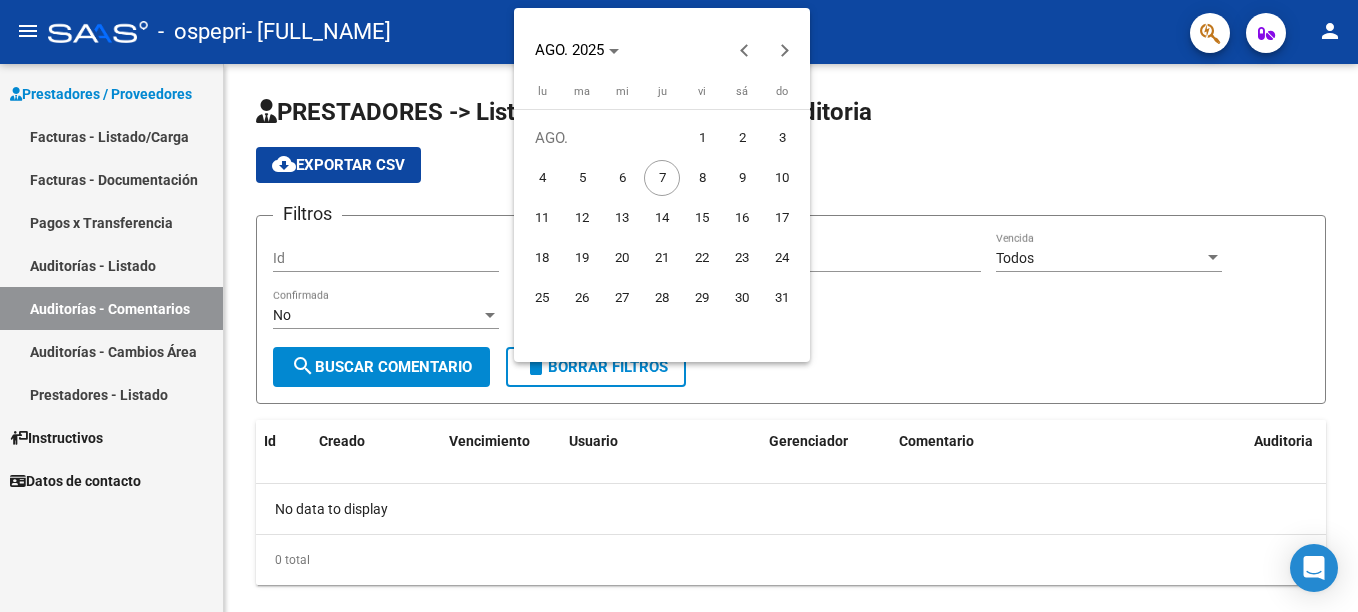 click on "1" at bounding box center (702, 138) 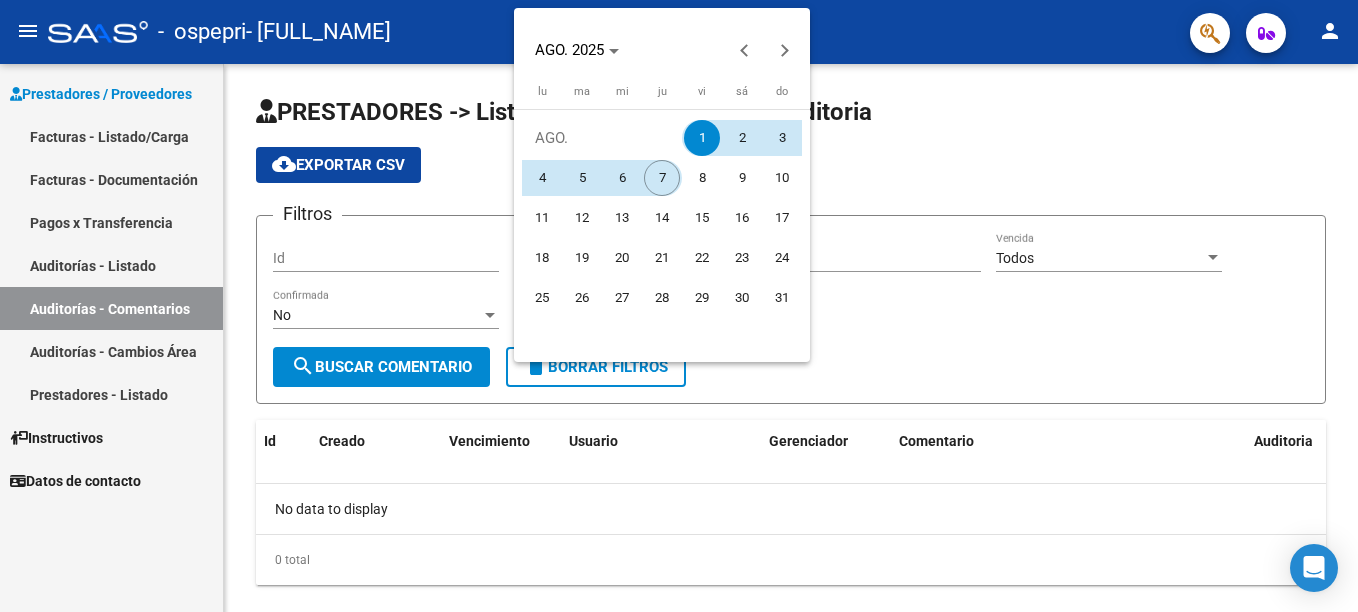 click on "7" at bounding box center [662, 178] 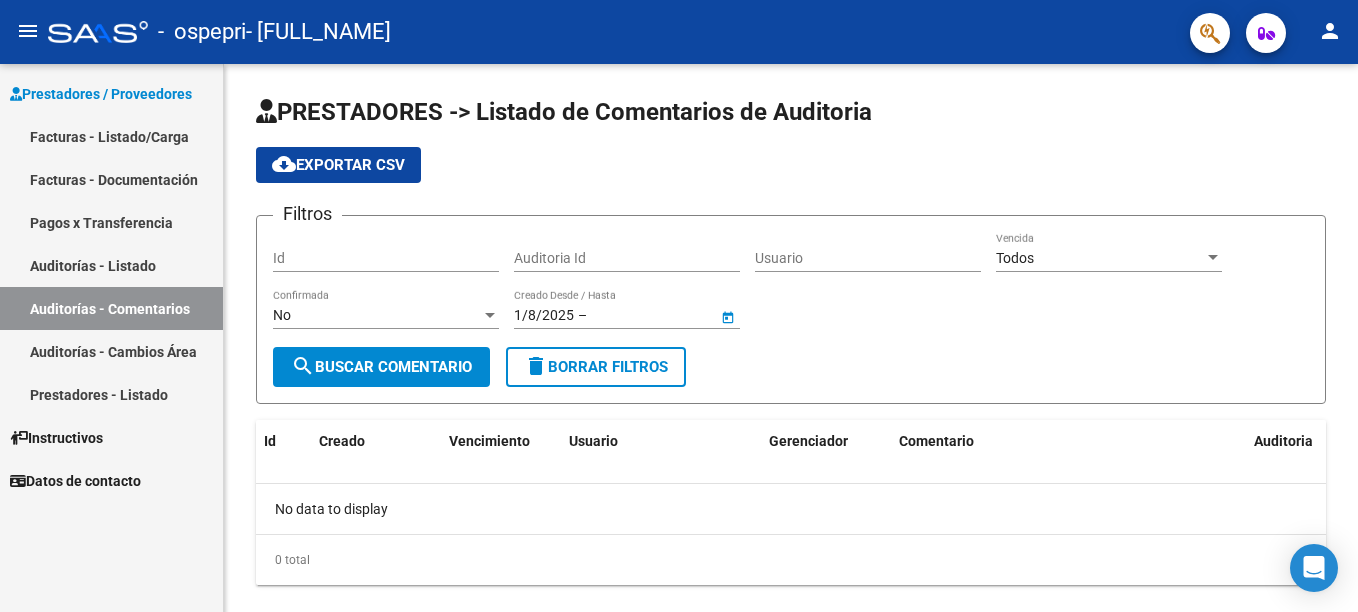 type on "7/8/2025" 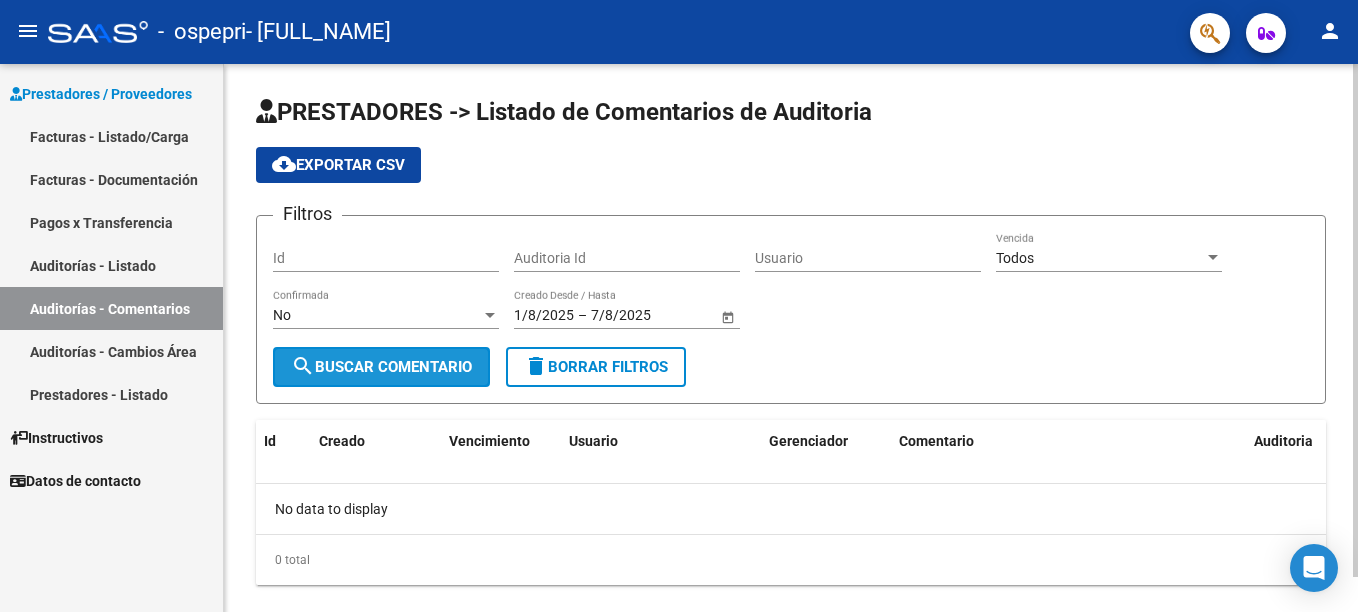 click on "search  Buscar Comentario" 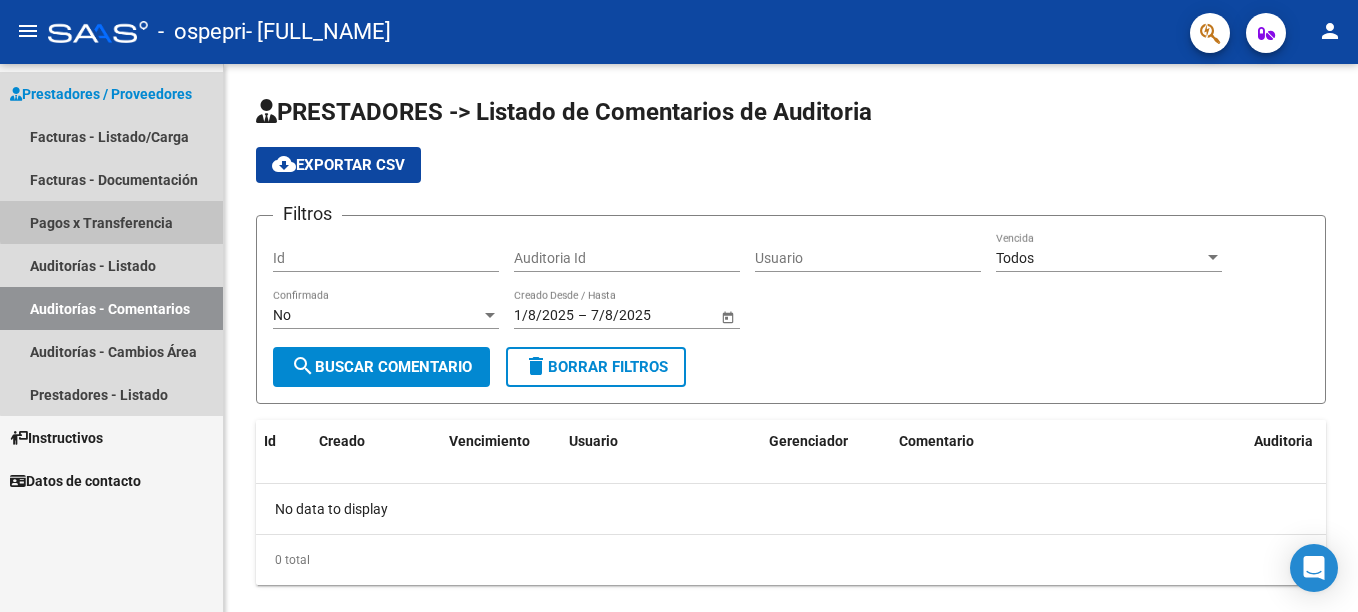 click on "Pagos x Transferencia" at bounding box center (111, 222) 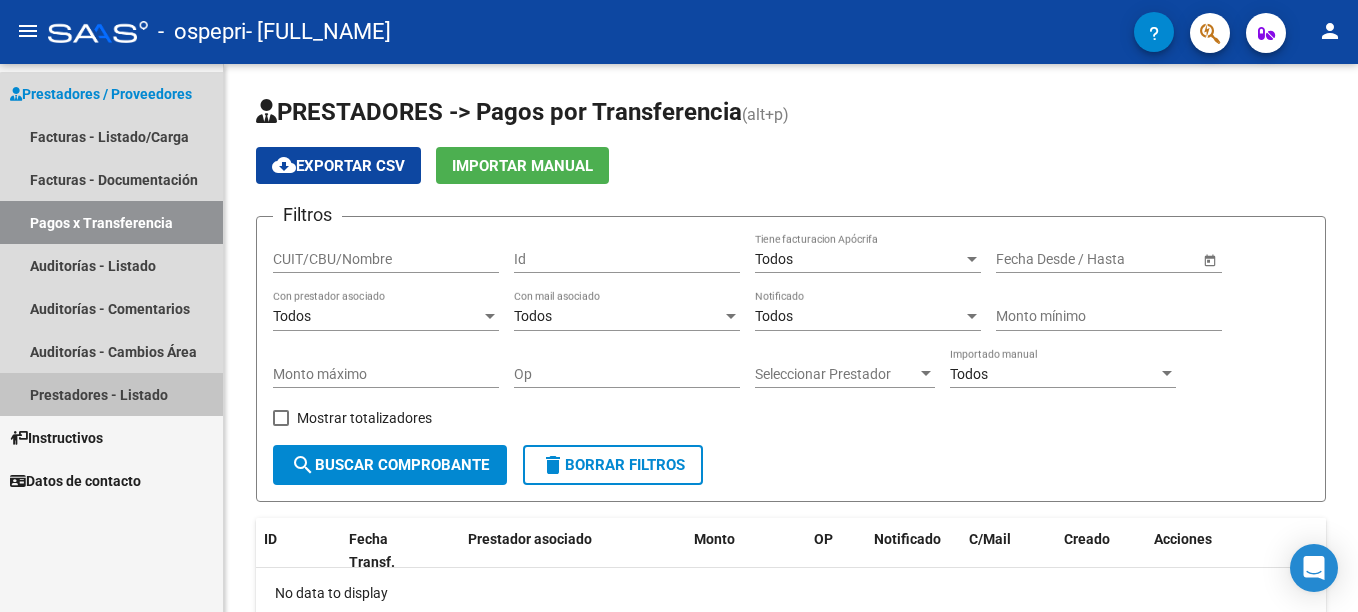 click on "Prestadores - Listado" at bounding box center (111, 394) 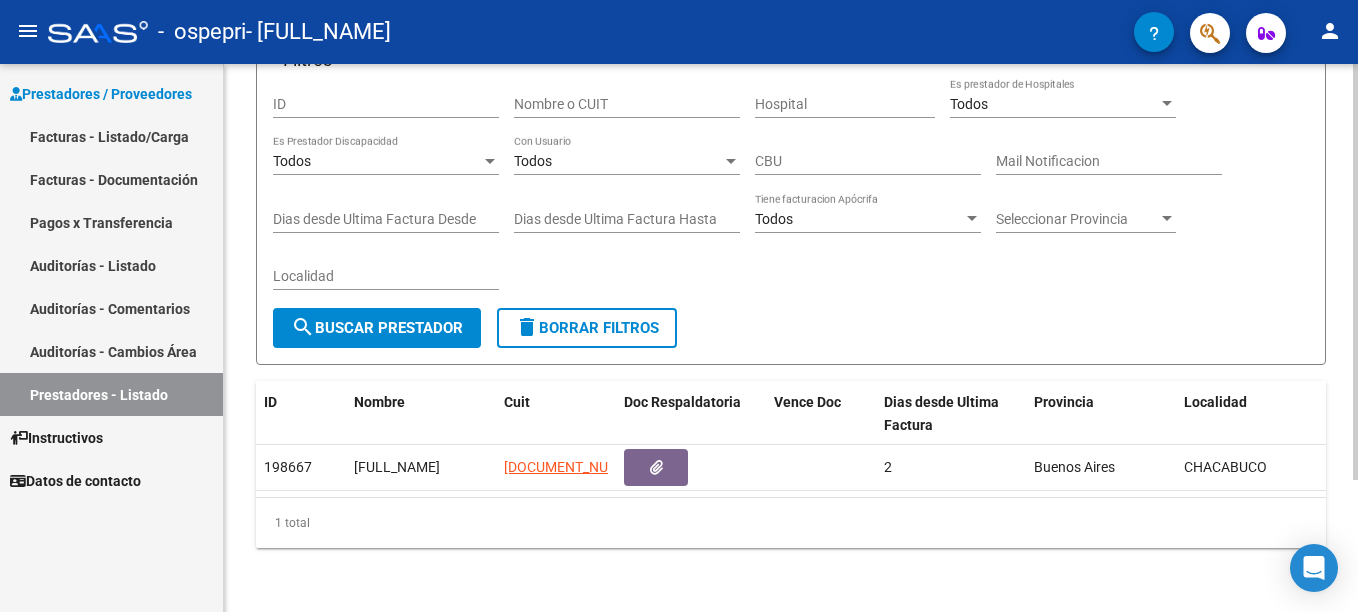 scroll, scrollTop: 171, scrollLeft: 0, axis: vertical 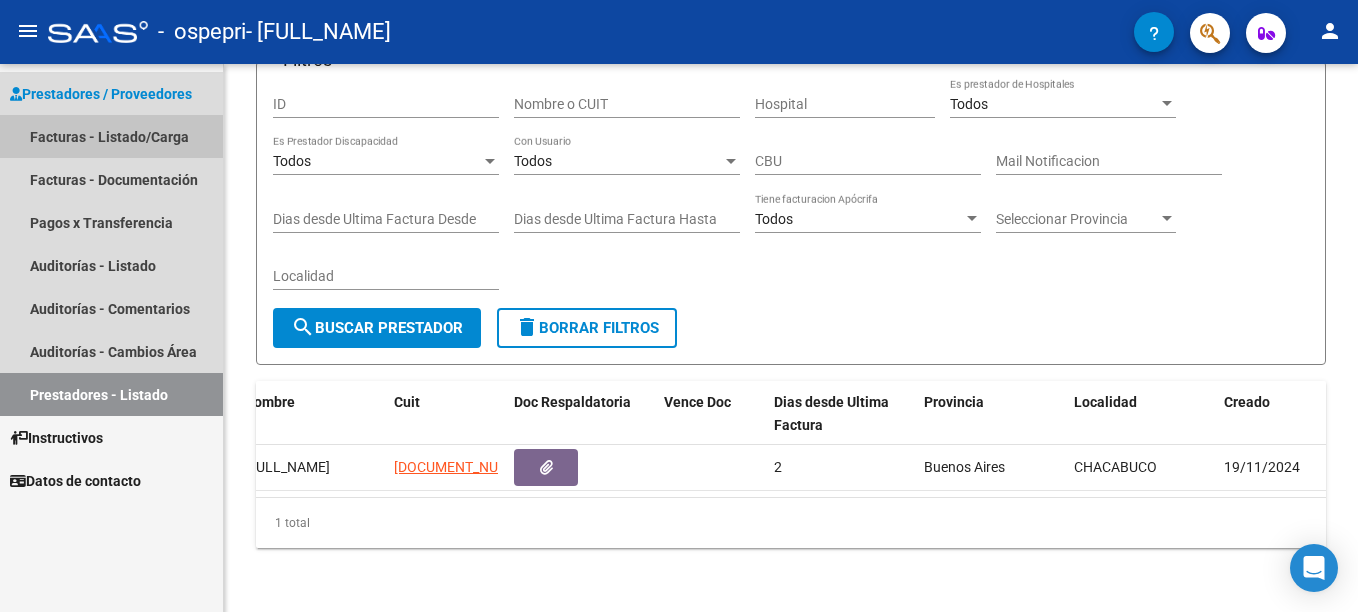 click on "Facturas - Listado/Carga" at bounding box center [111, 136] 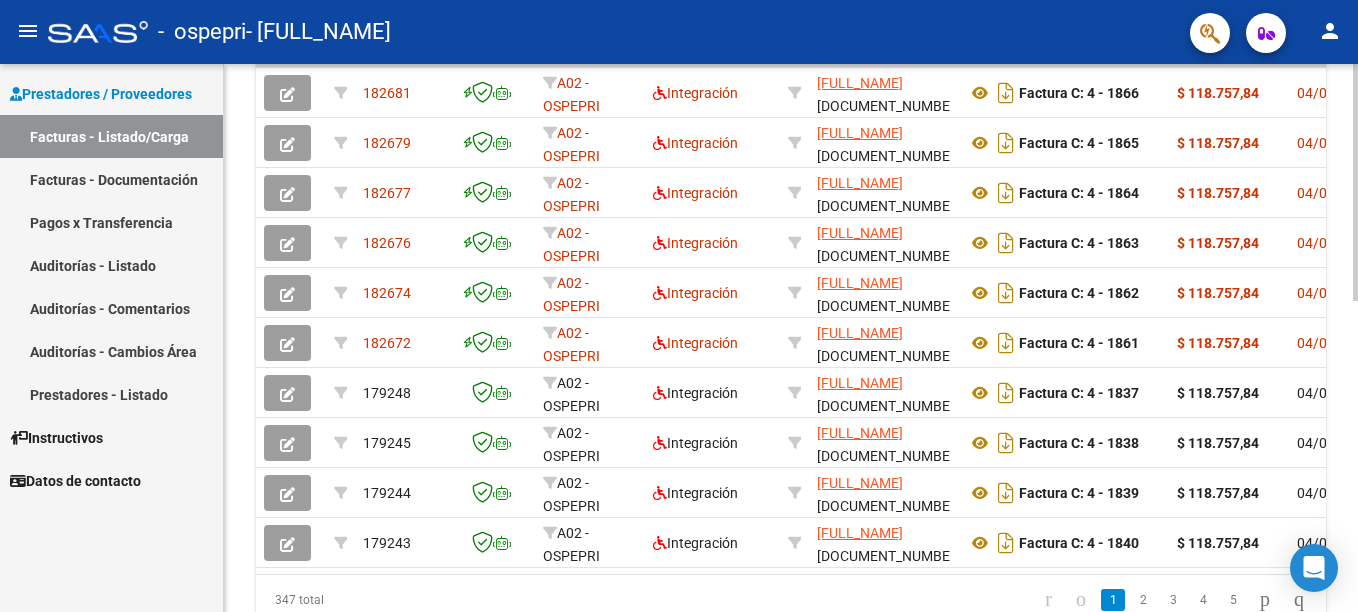 scroll, scrollTop: 632, scrollLeft: 0, axis: vertical 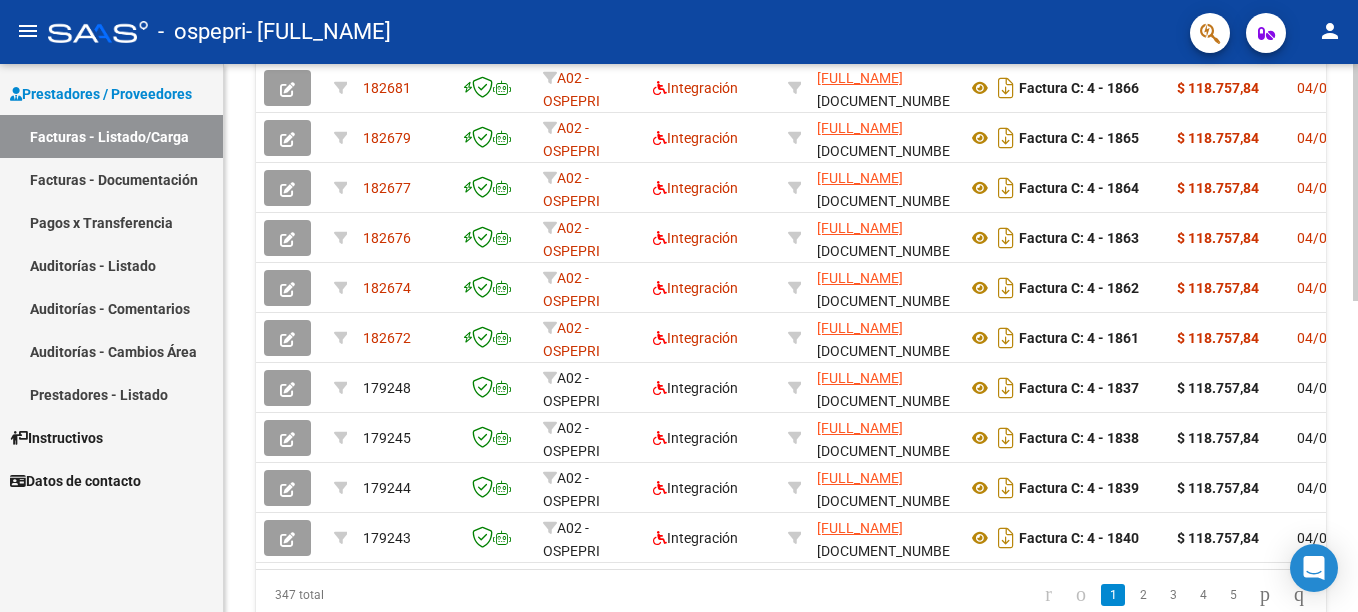 click on "Video tutorial   PRESTADORES -> Listado de CPBTs Emitidos por Prestadores / Proveedores (alt+q)   Cargar Comprobante
cloud_download  CSV  cloud_download  EXCEL  cloud_download  Estandar   Descarga Masiva
Filtros Id Area Area Todos Confirmado   Mostrar totalizadores   FILTROS DEL COMPROBANTE  Comprobante Tipo Comprobante Tipo Start date – End date Fec. Comprobante Desde / Hasta Días Emisión Desde(cant. días) Días Emisión Hasta(cant. días) CUIT / Razón Social Pto. Venta Nro. Comprobante Código SSS CAE Válido CAE Válido Todos Cargado Módulo Hosp. Todos Tiene facturacion Apócrifa Hospital Refes  FILTROS DE INTEGRACION  Período De Prestación Campos del Archivo de Rendición Devuelto x SSS (dr_envio) Todos Rendido x SSS (dr_envio) Tipo de Registro Tipo de Registro Período Presentación Período Presentación Campos del Legajo Asociado (preaprobación) Afiliado Legajo (cuil/nombre) Todos Solo facturas preaprobadas  MAS FILTROS  Todos Con Doc. Respaldatoria Todos Con Trazabilidad Todos – – 3" 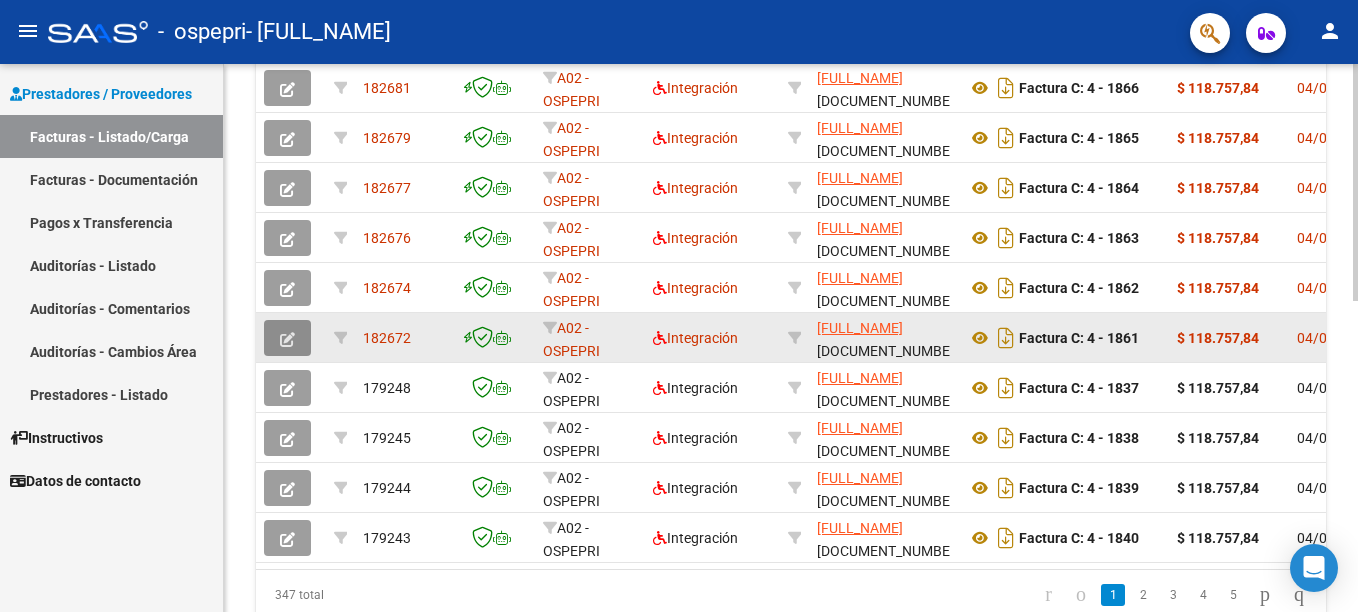 click 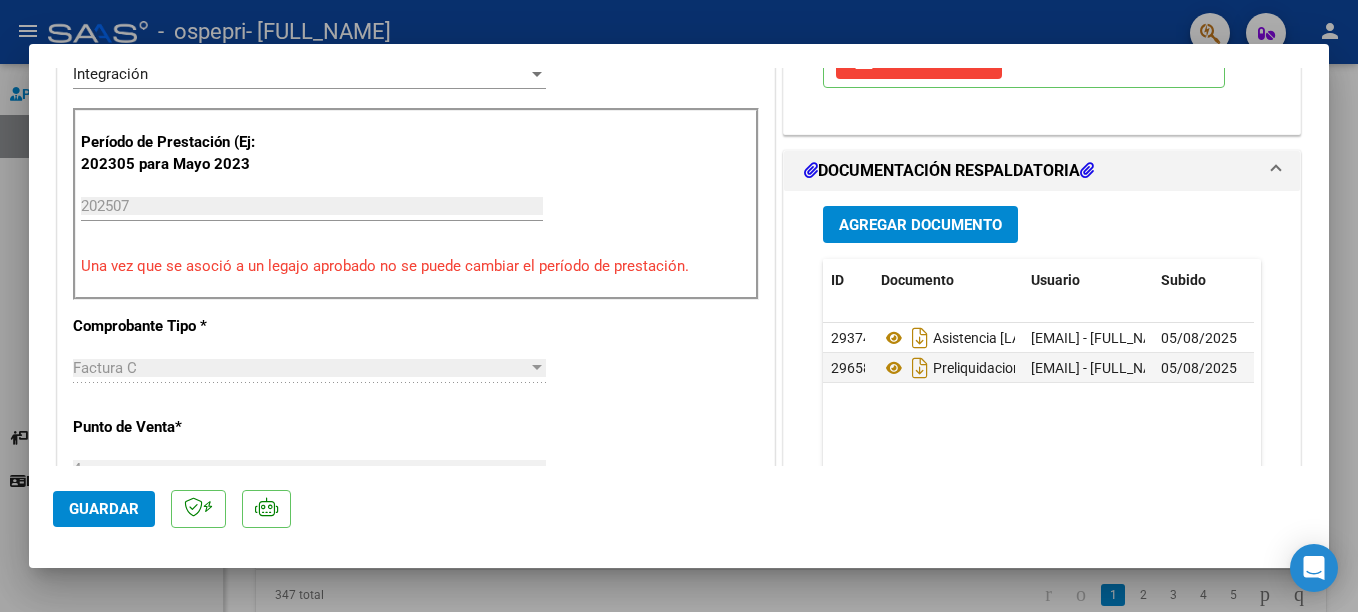 scroll, scrollTop: 0, scrollLeft: 0, axis: both 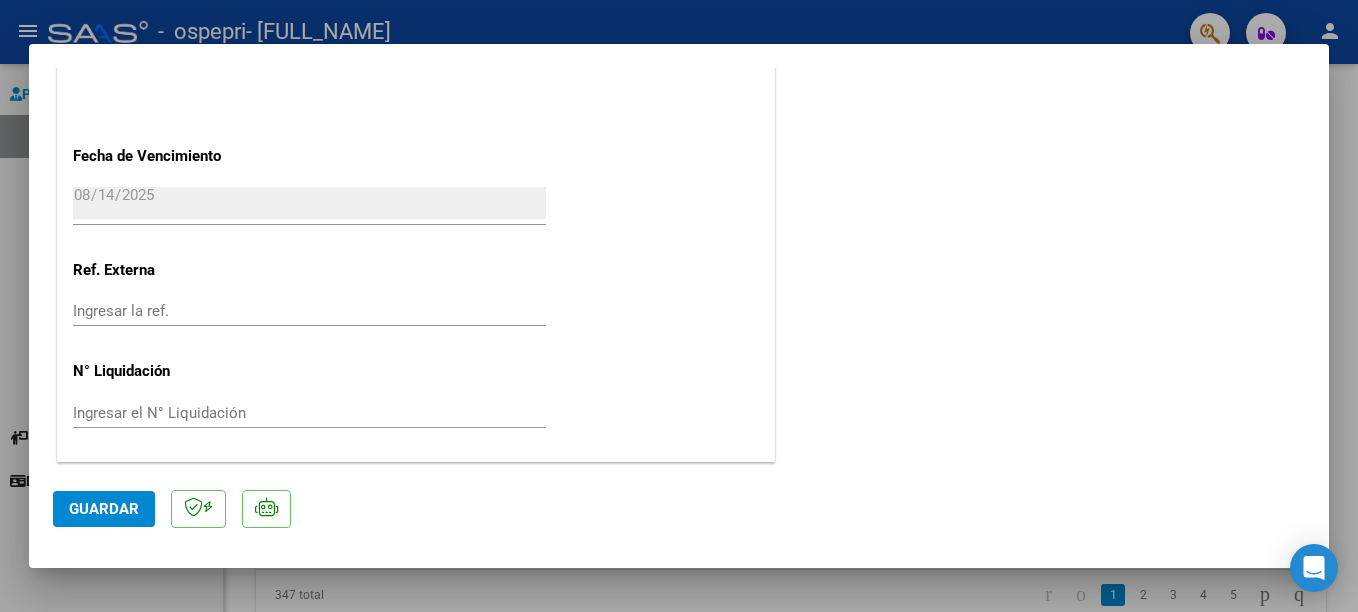 click at bounding box center [679, 306] 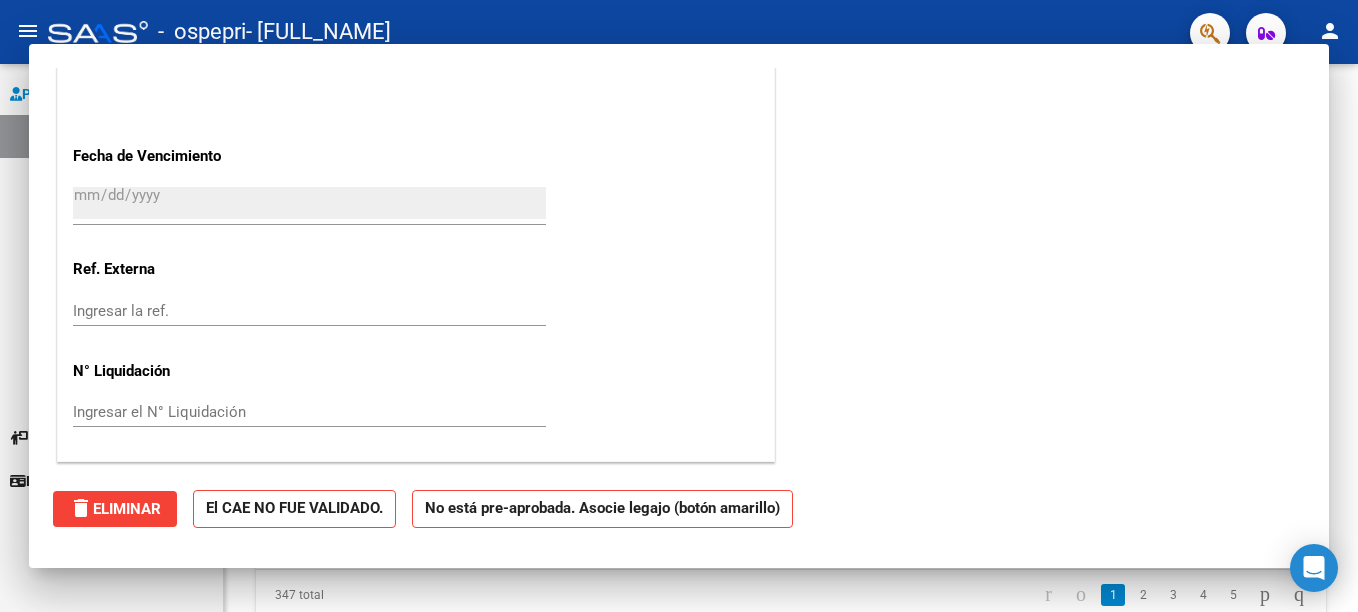 scroll, scrollTop: 1250, scrollLeft: 0, axis: vertical 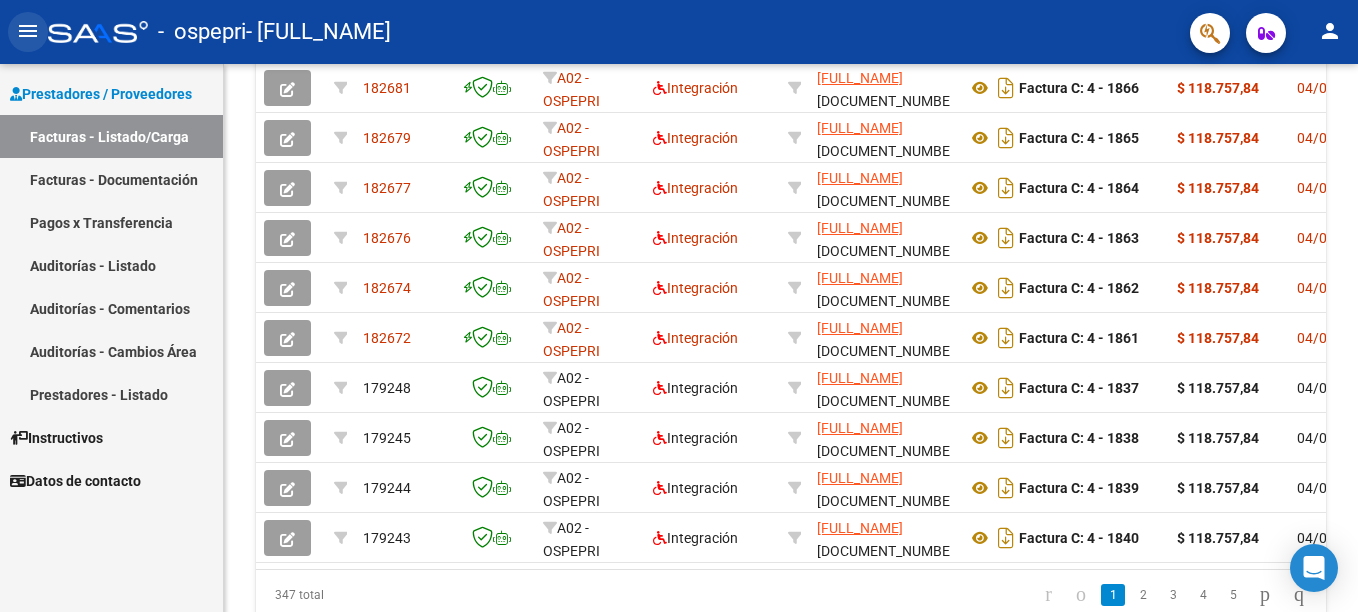 click on "menu" 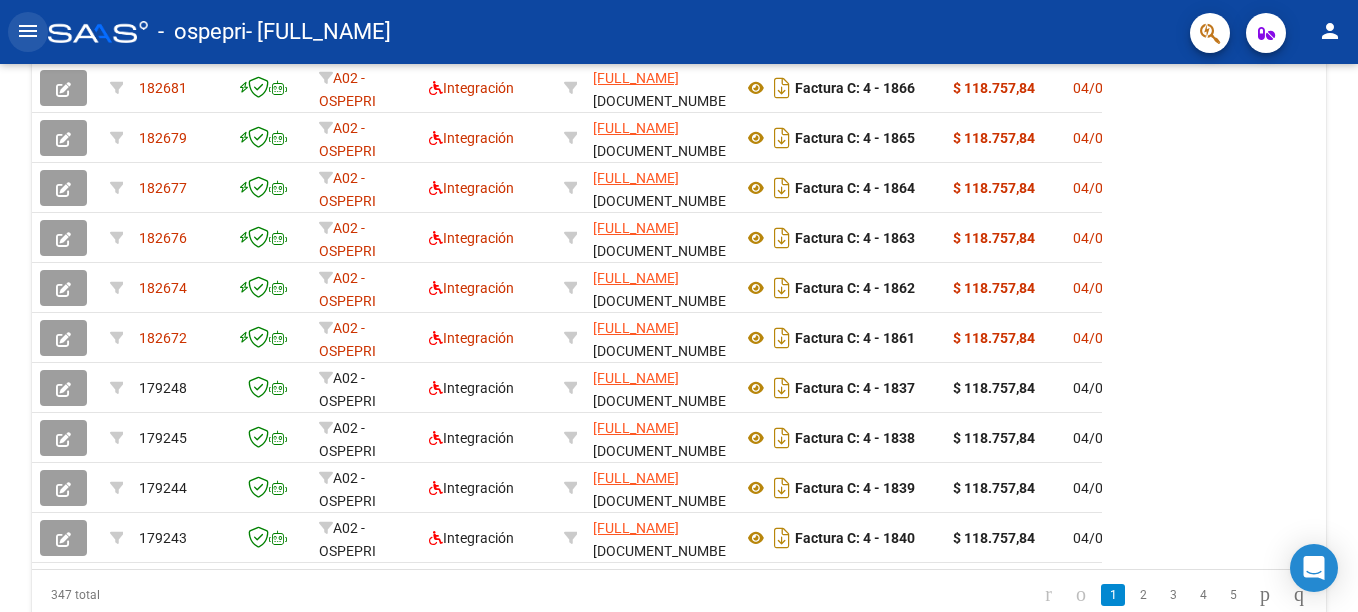 click on "menu" 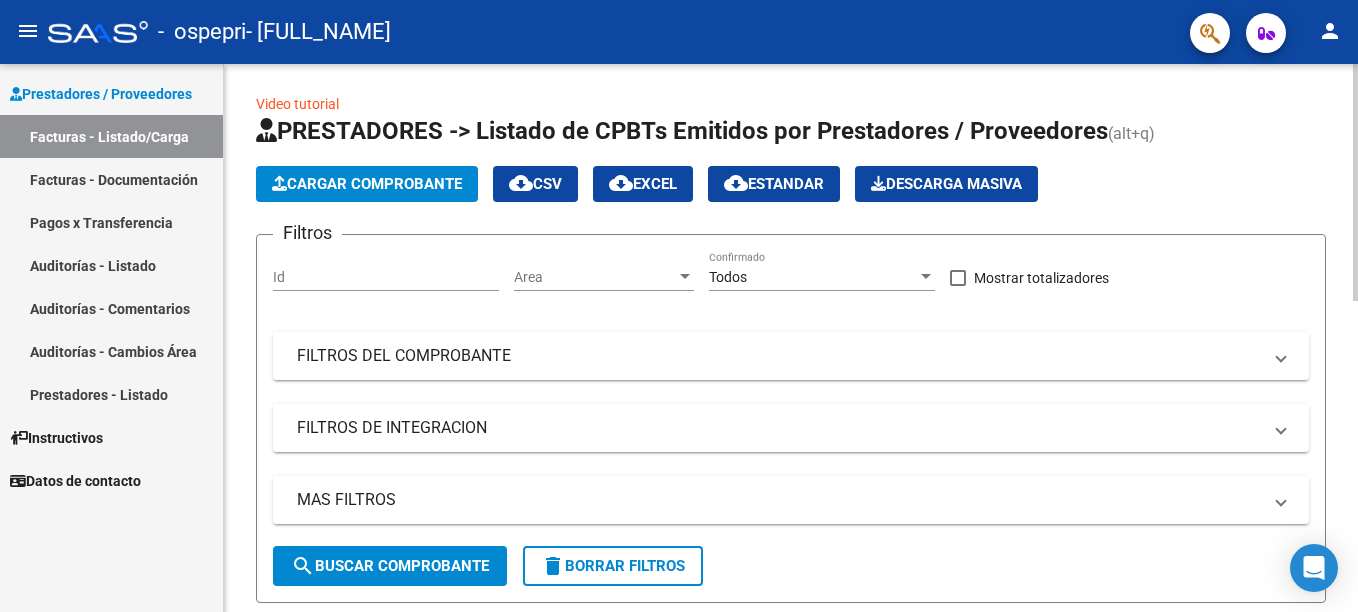 scroll, scrollTop: 0, scrollLeft: 0, axis: both 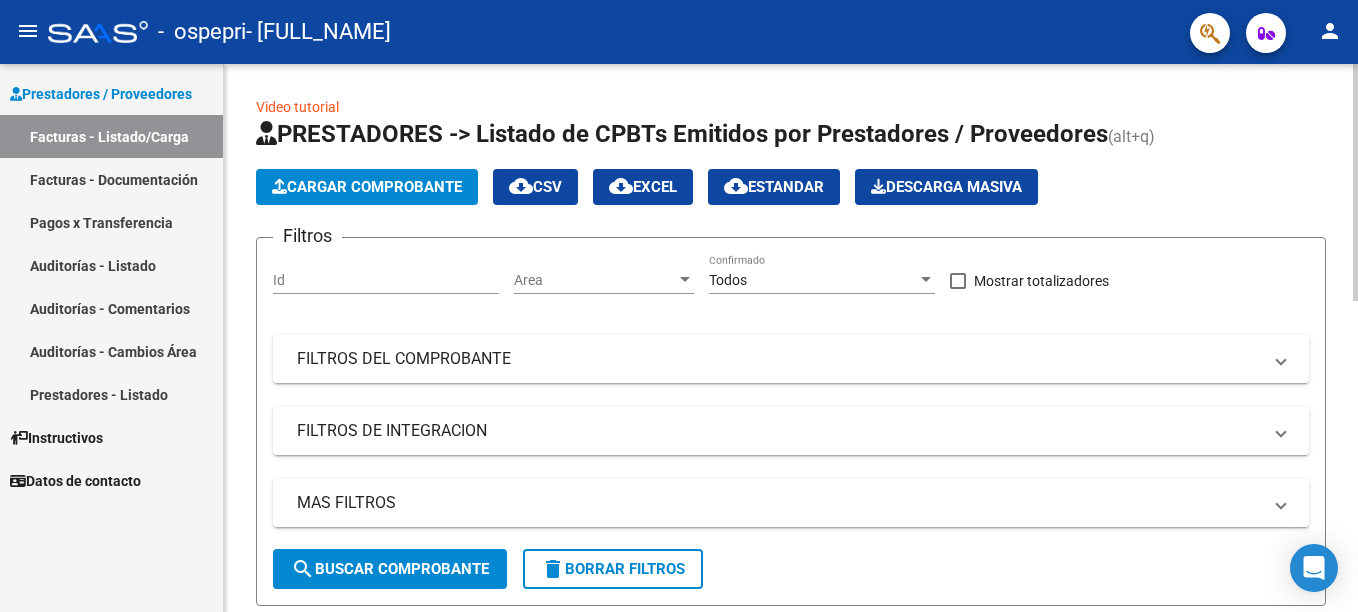 click on "menu -   ospepri   - [FULL_NAME] person    Prestadores / Proveedores Facturas - Listado/Carga Facturas - Documentación Pagos x Transferencia Auditorías - Listado Auditorías - Comentarios Auditorías - Cambios Área Prestadores - Listado    Instructivos    Datos de contacto  Video tutorial   PRESTADORES -> Listado de CPBTs Emitidos por Prestadores / Proveedores (alt+q)   Cargar Comprobante
cloud_download  CSV  cloud_download  EXCEL  cloud_download  Estandar   Descarga Masiva
Filtros Id Area Area Todos Confirmado   Mostrar totalizadores   FILTROS DEL COMPROBANTE  Comprobante Tipo Comprobante Tipo Start date – End date Fec. Comprobante Desde / Hasta Días Emisión Desde(cant. días) Días Emisión Hasta(cant. días) CUIT / Razón Social Pto. Venta Nro. Comprobante Código SSS CAE Válido CAE Válido Todos Cargado Módulo Hosp. Todos Tiene facturacion Apócrifa Hospital Refes  FILTROS DE INTEGRACION  Período De Prestación Campos del Archivo de Rendición Devuelto x SSS (dr_envio) Todos" 